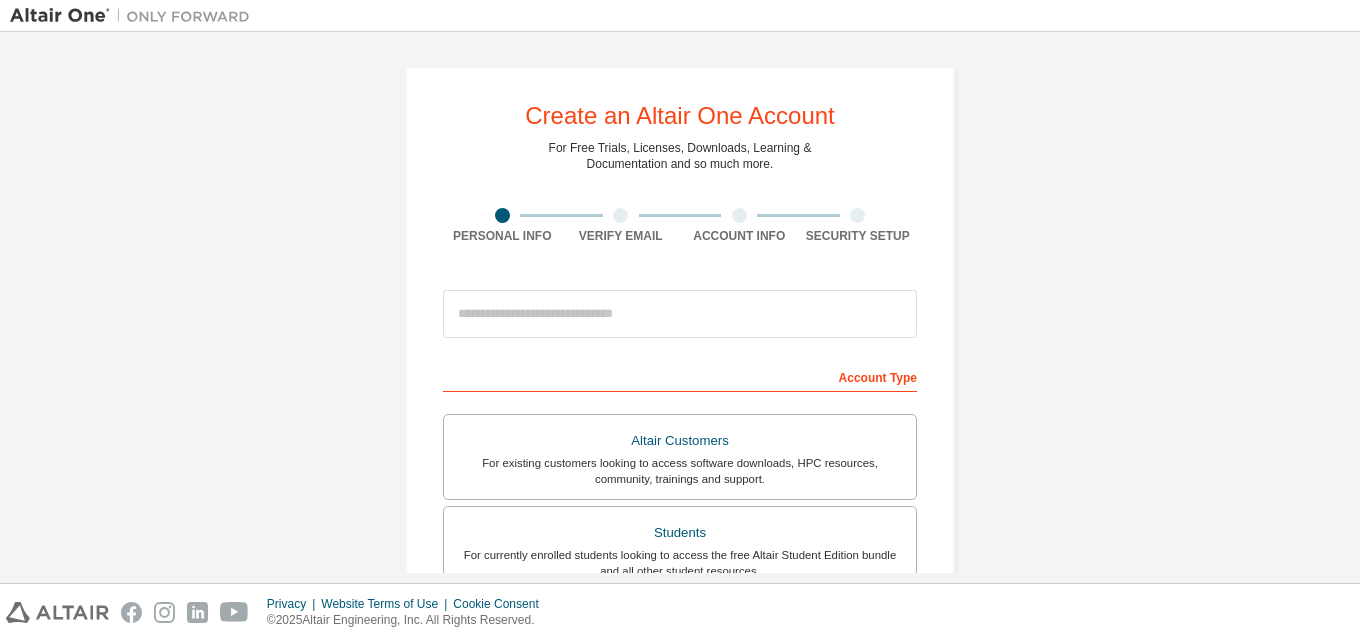 scroll, scrollTop: 0, scrollLeft: 0, axis: both 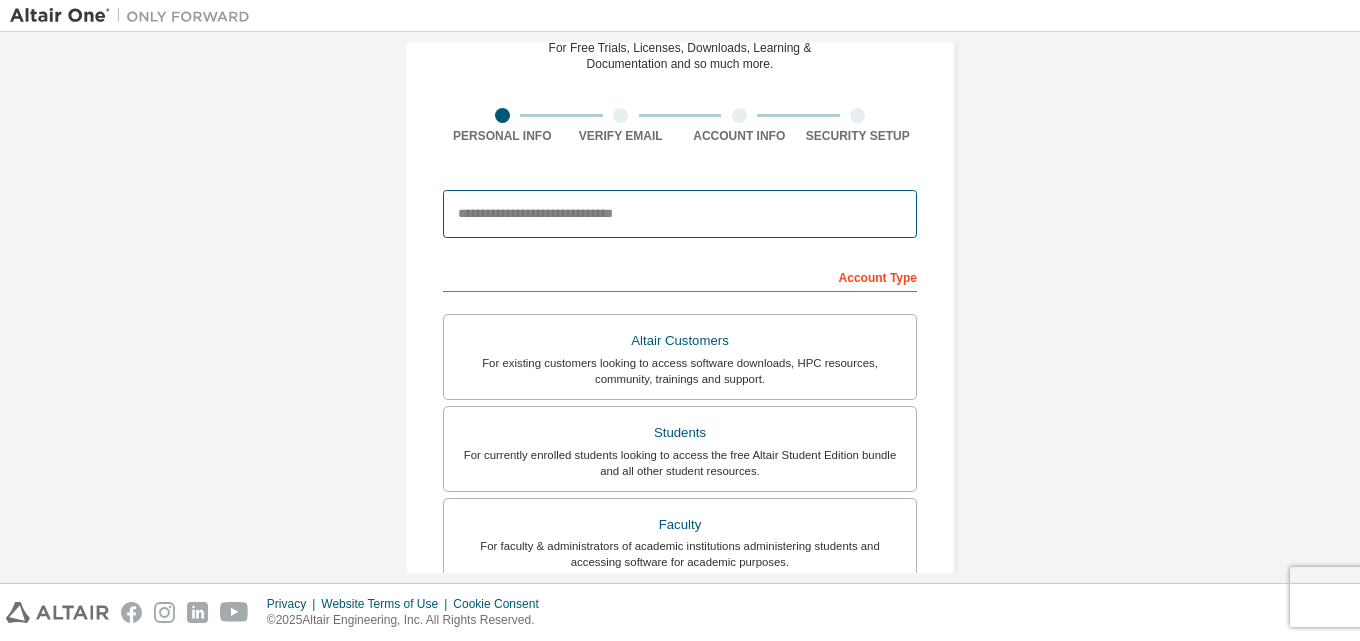click at bounding box center (680, 214) 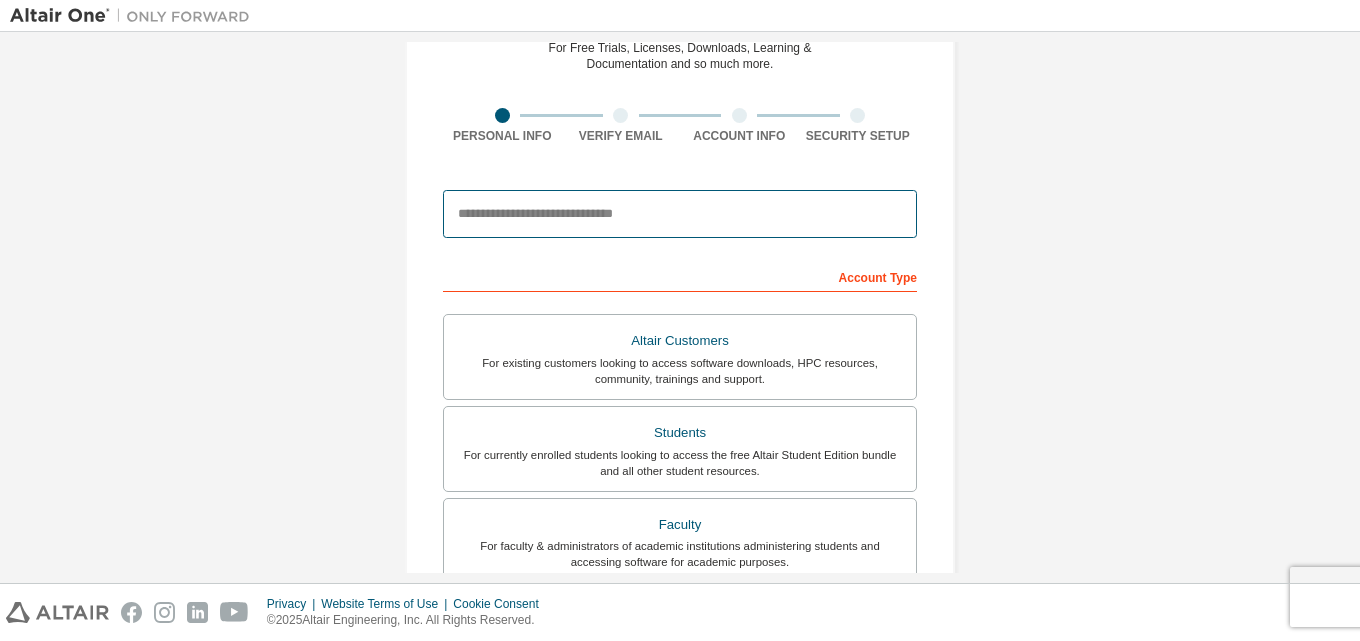 type on "**********" 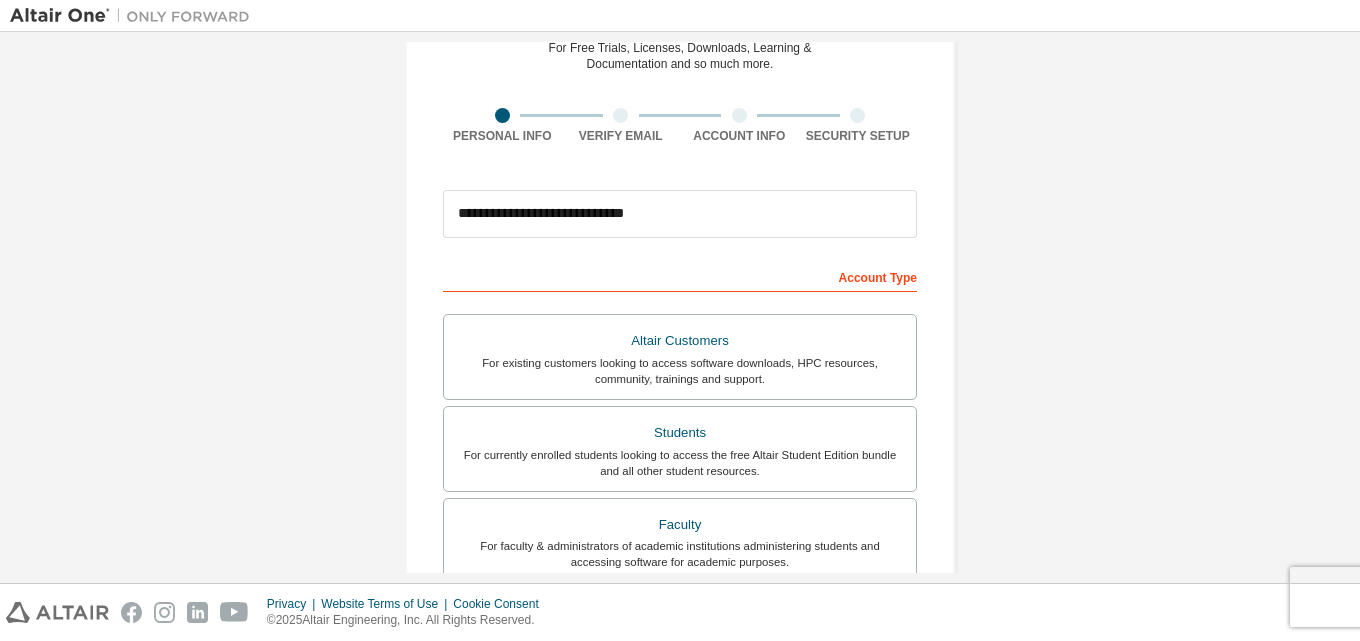 scroll, scrollTop: 0, scrollLeft: 0, axis: both 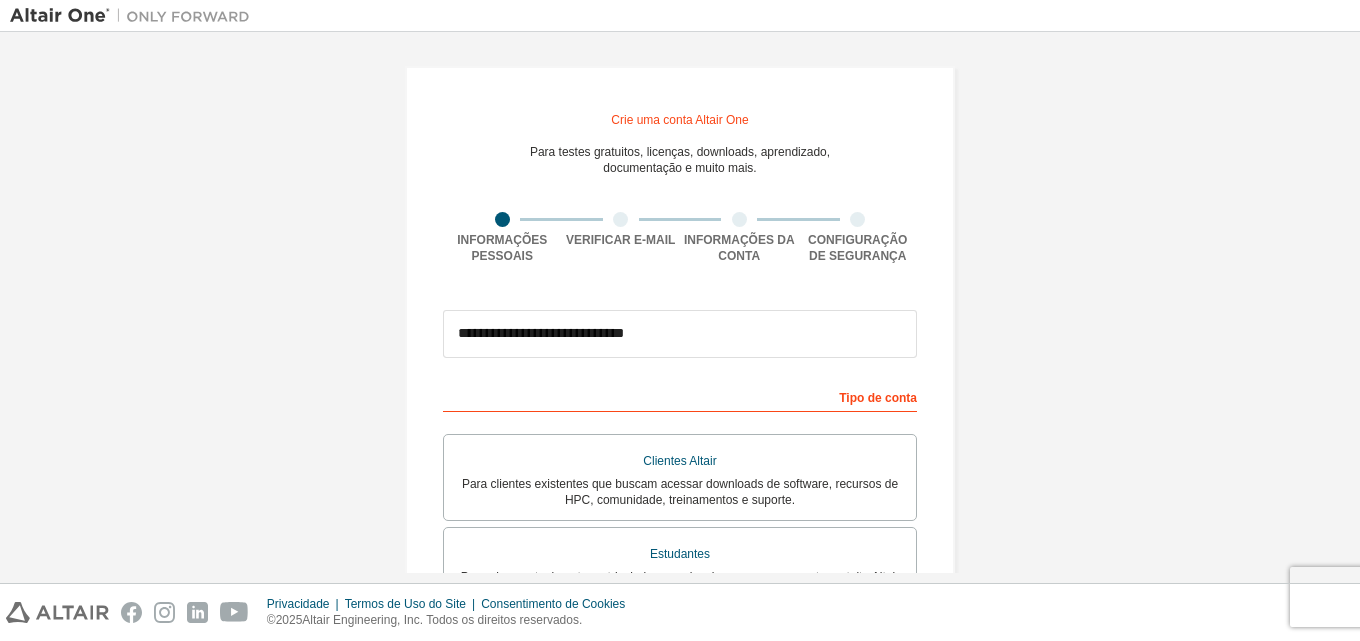 click on "**********" at bounding box center (680, 583) 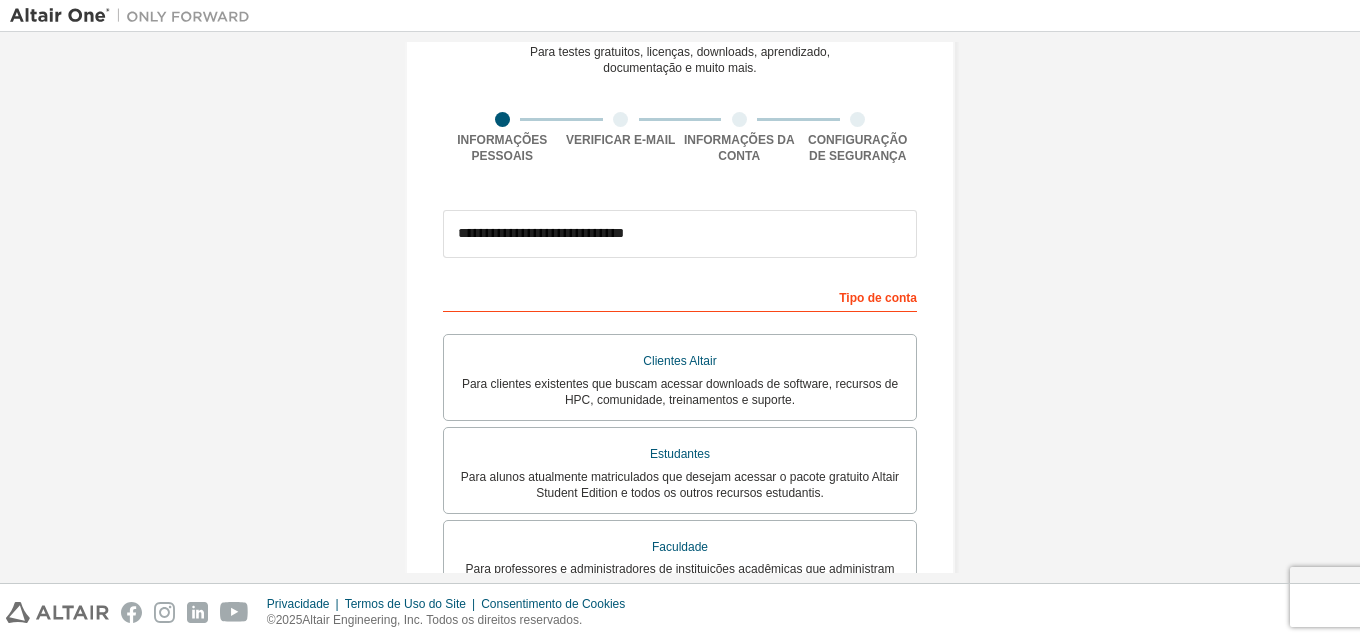 scroll, scrollTop: 200, scrollLeft: 0, axis: vertical 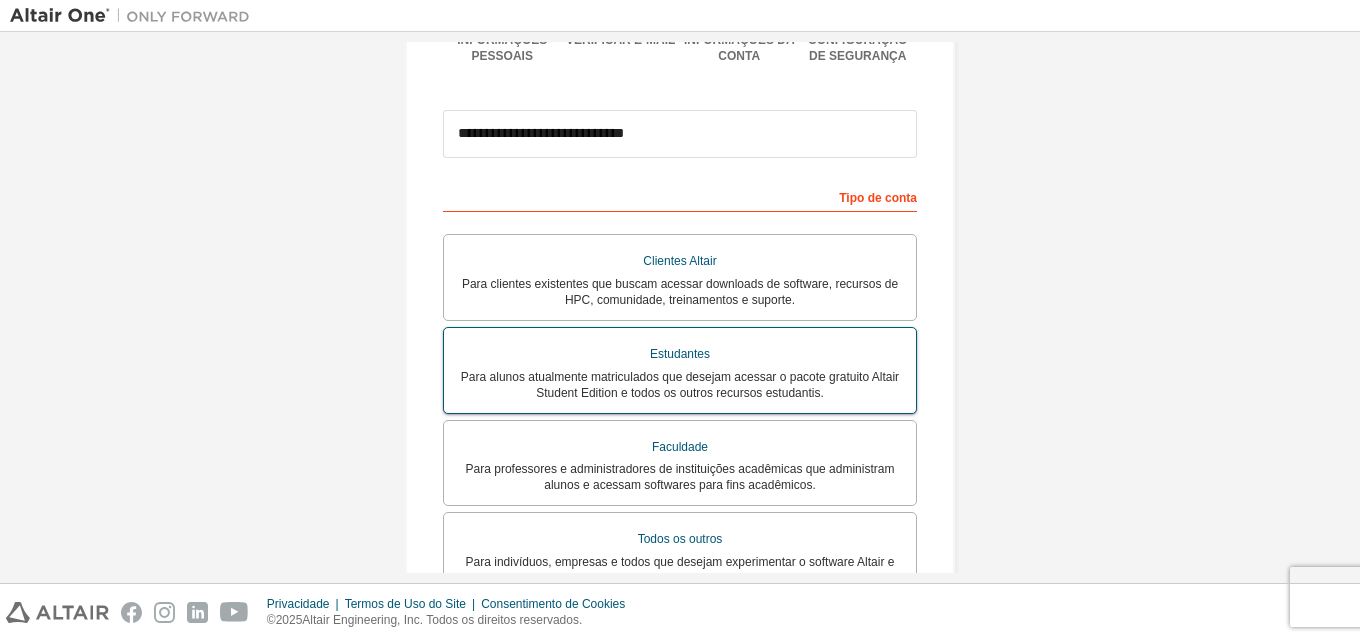 click on "Estudantes" at bounding box center (680, 354) 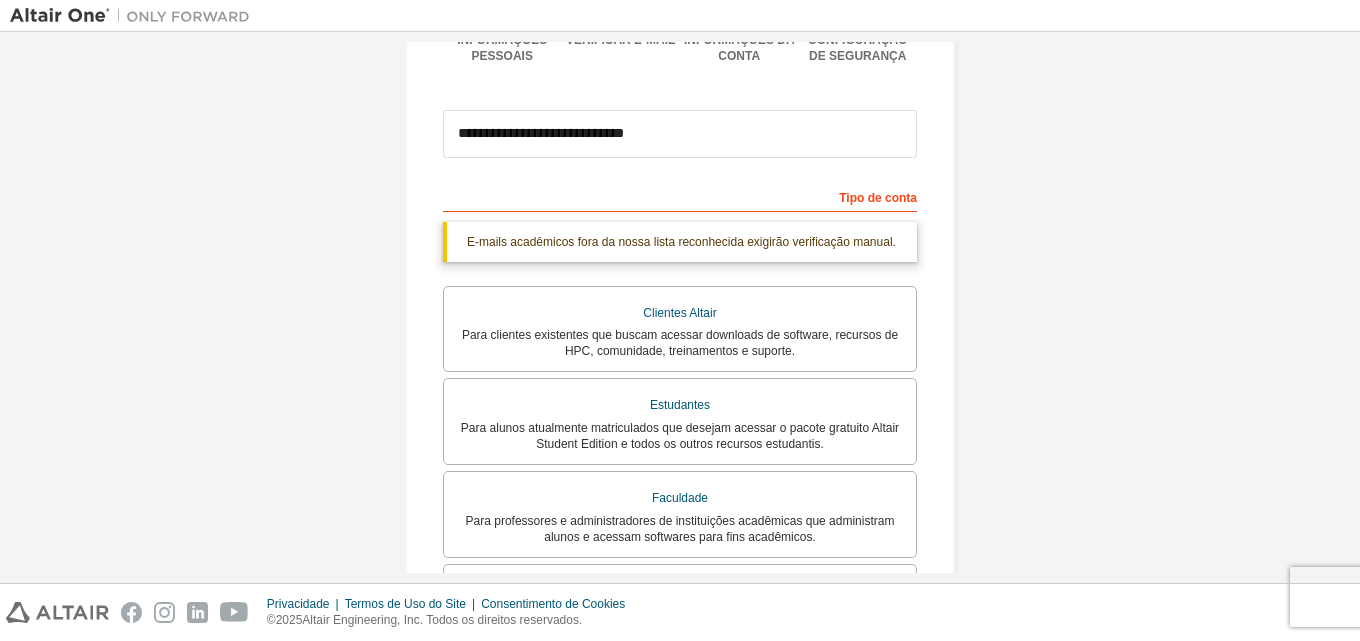 scroll, scrollTop: 100, scrollLeft: 0, axis: vertical 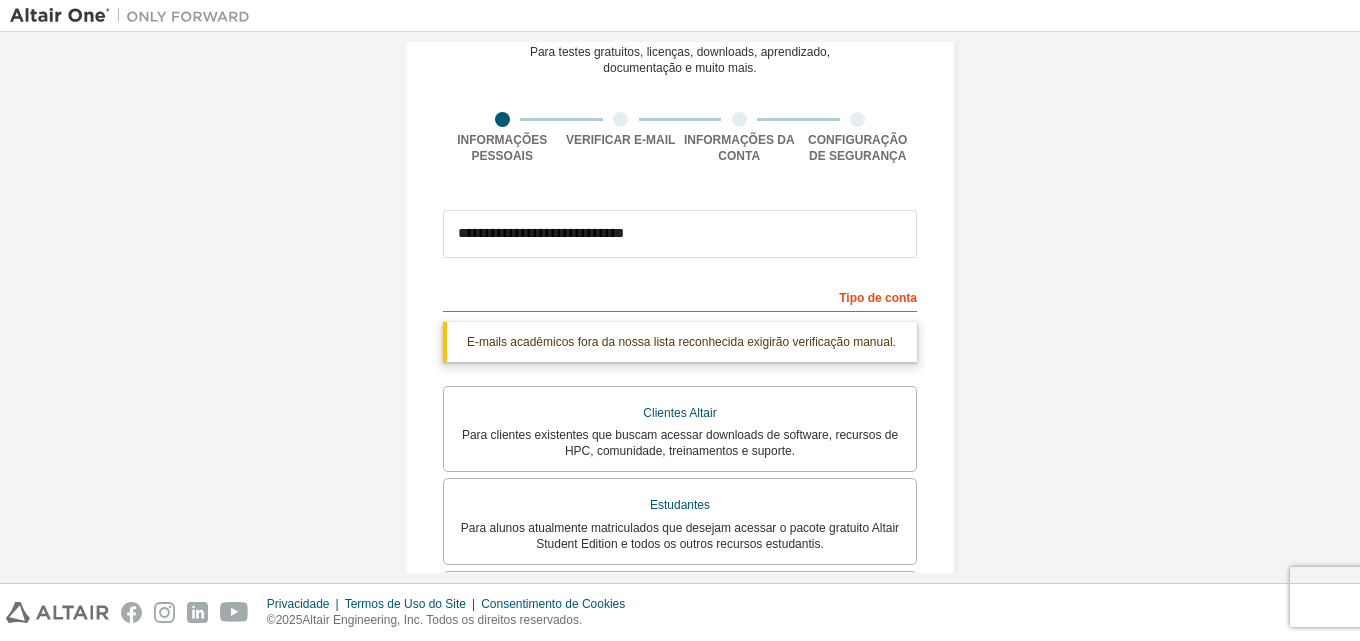 click on "E-mails acadêmicos fora da nossa lista reconhecida exigirão verificação manual." at bounding box center [680, 342] 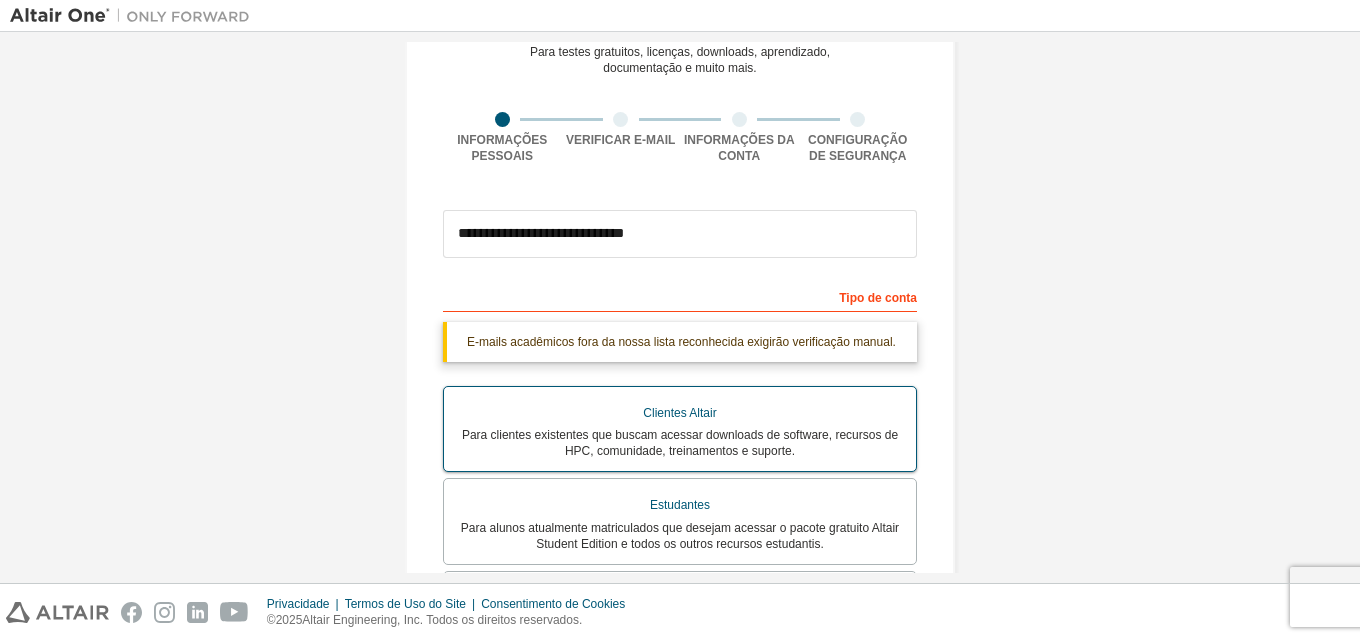 click on "Para clientes existentes que buscam acessar downloads de software, recursos de HPC, comunidade, treinamentos e suporte." at bounding box center [680, 443] 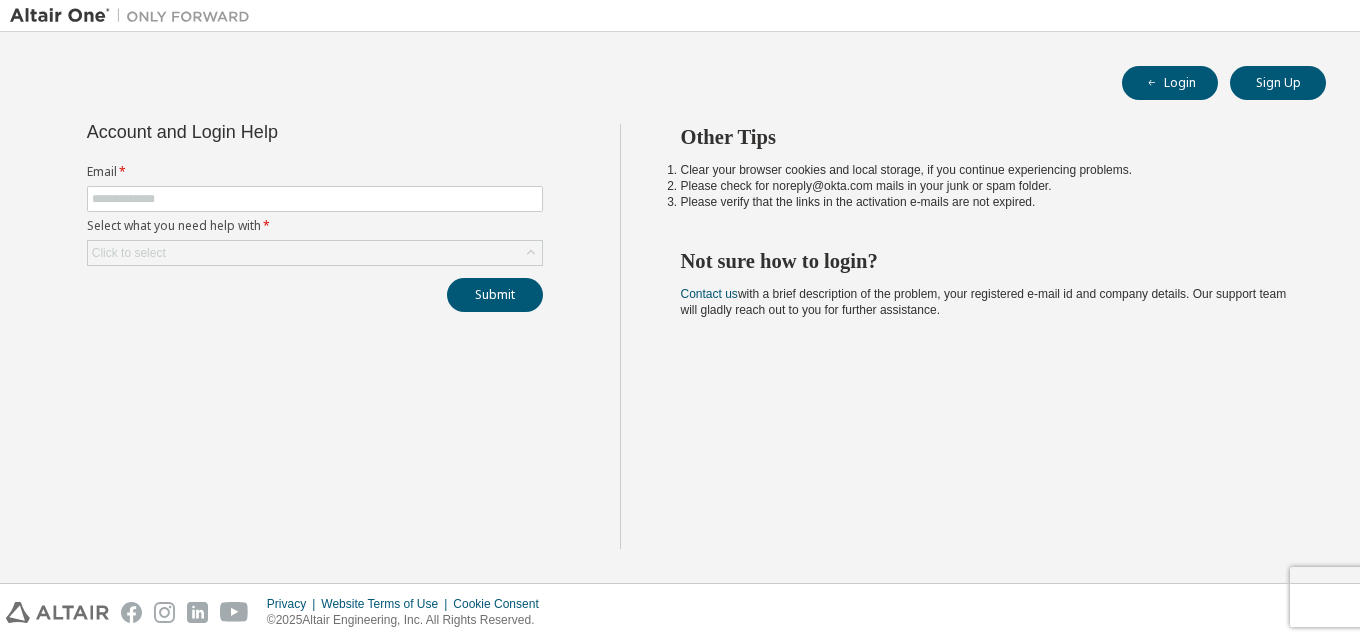 scroll, scrollTop: 0, scrollLeft: 0, axis: both 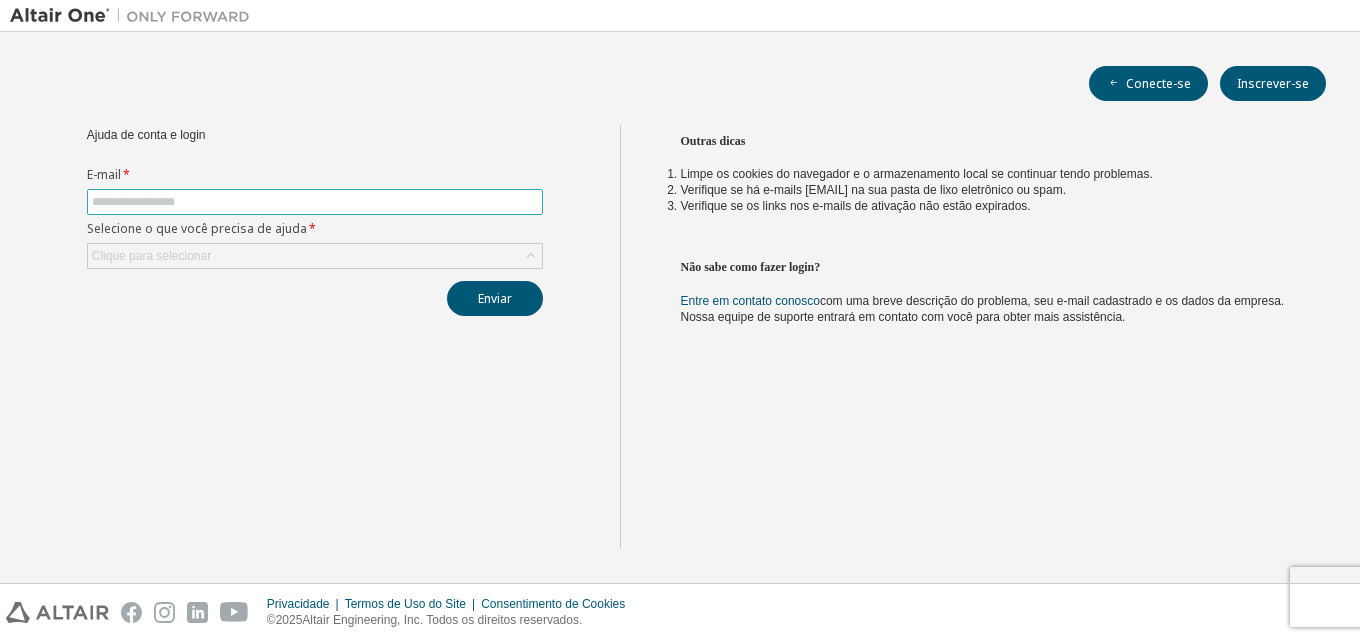 click at bounding box center [315, 202] 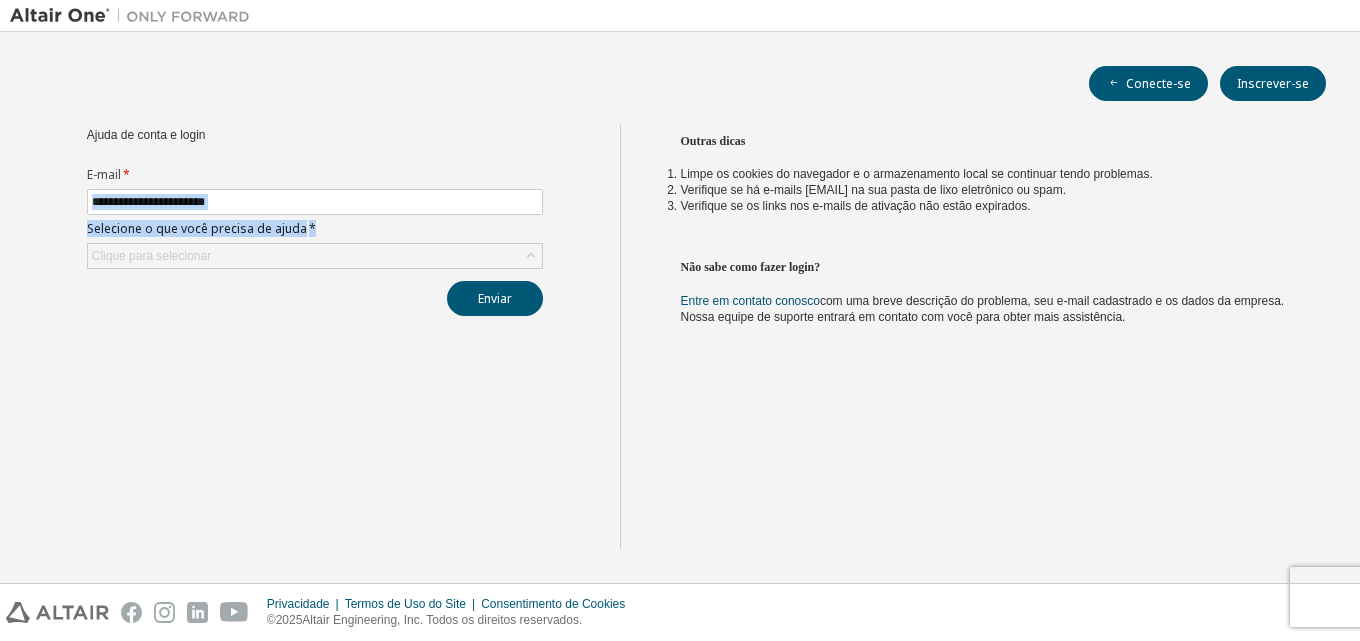 drag, startPoint x: 38, startPoint y: 227, endPoint x: 4, endPoint y: 263, distance: 49.517673 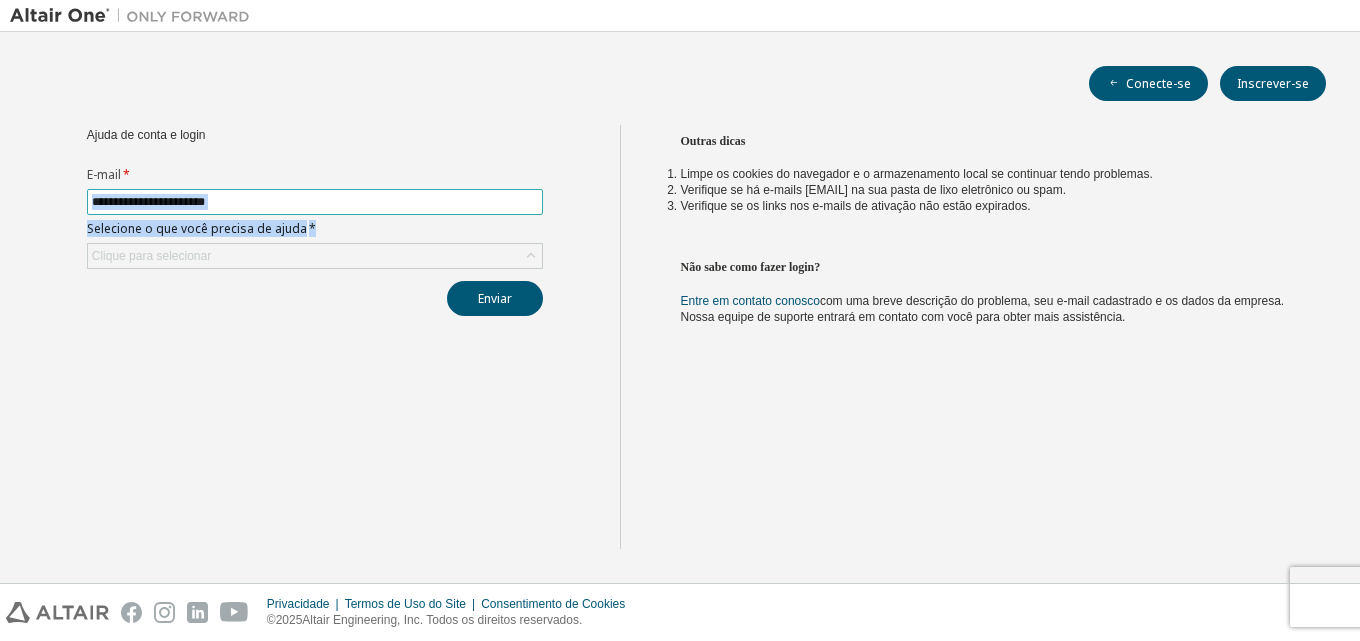 click on "**********" at bounding box center (315, 202) 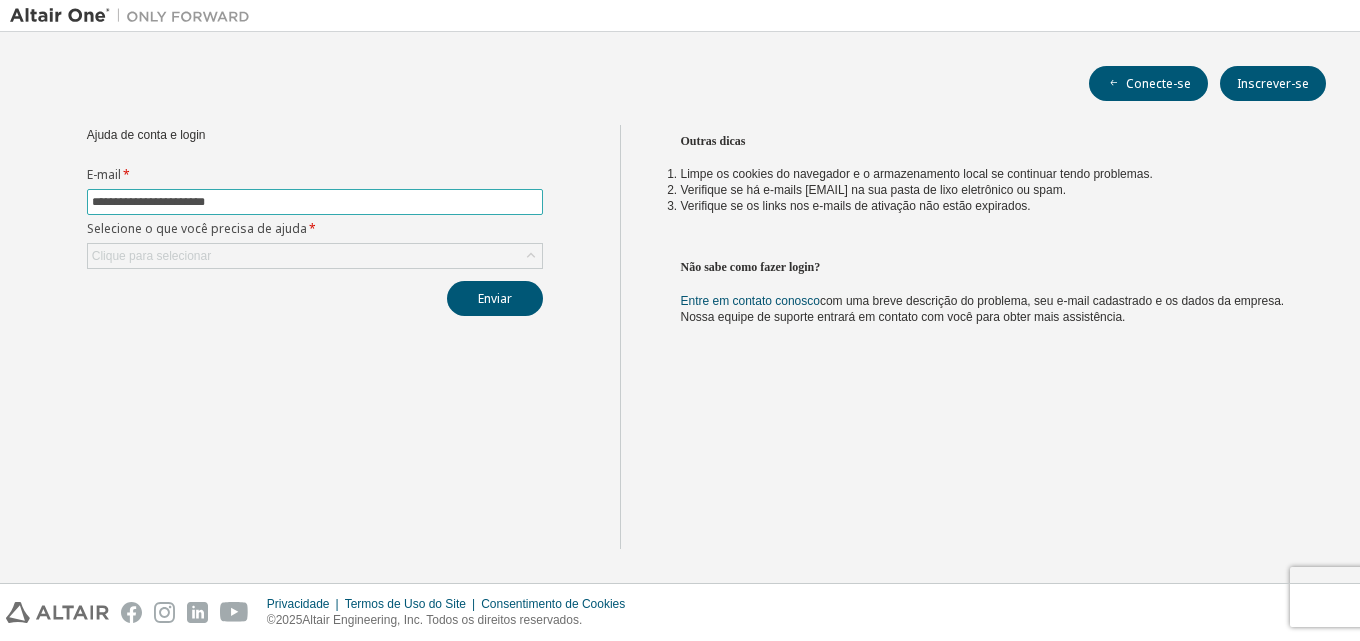 click on "**********" at bounding box center (315, 202) 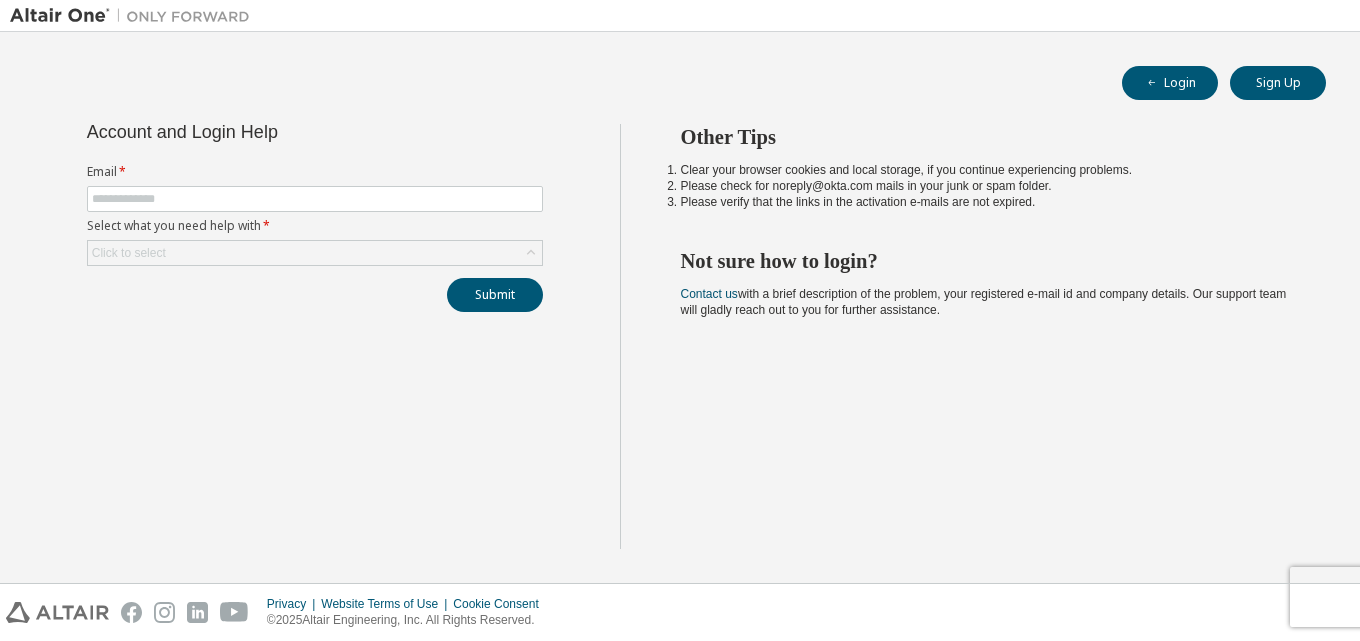 scroll, scrollTop: 0, scrollLeft: 0, axis: both 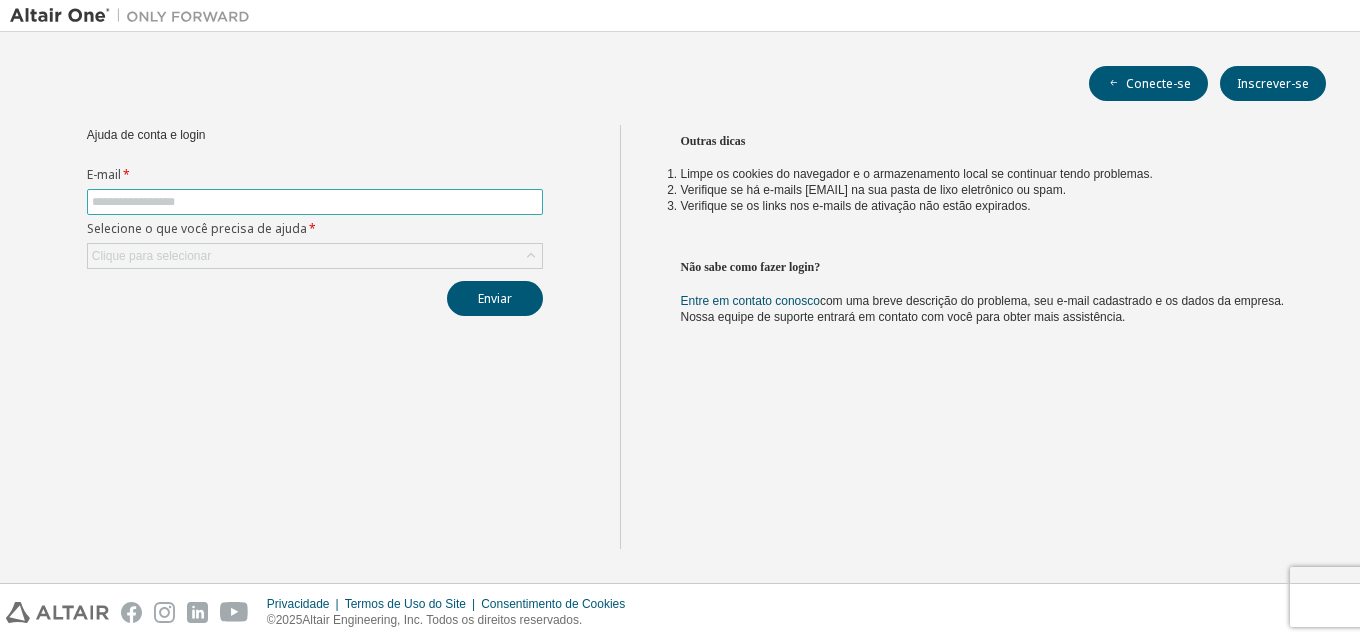 click at bounding box center [315, 202] 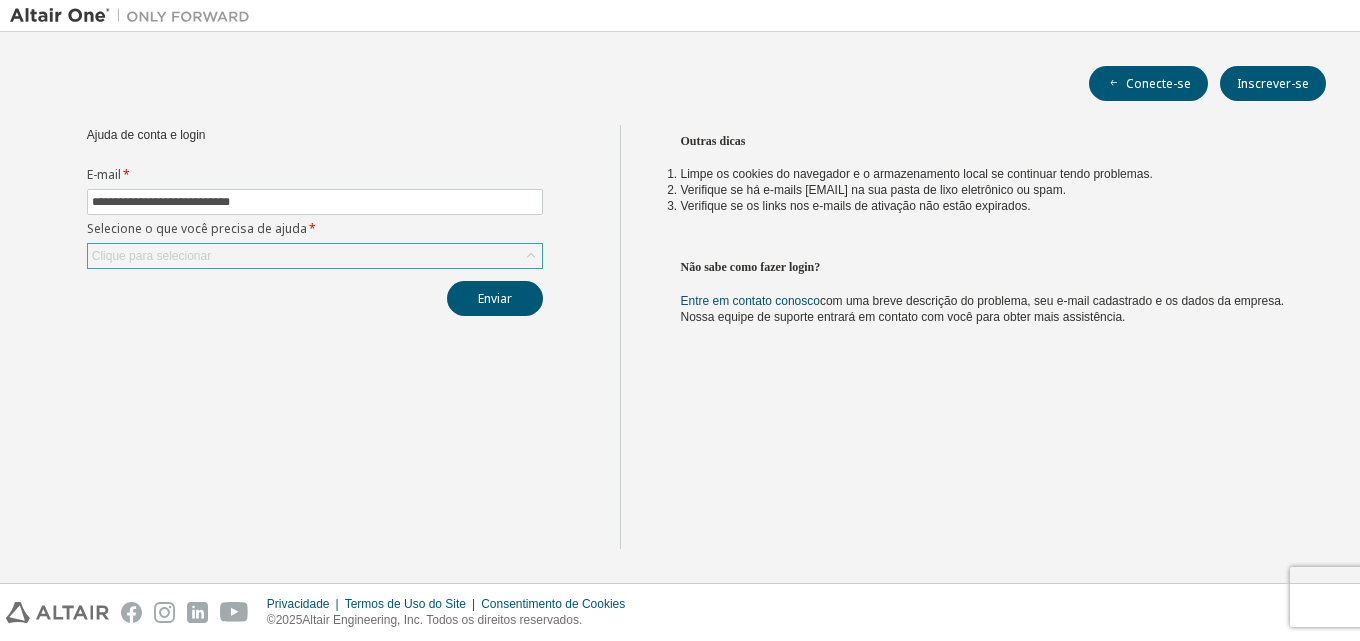 click on "Clique para selecionar" at bounding box center [315, 256] 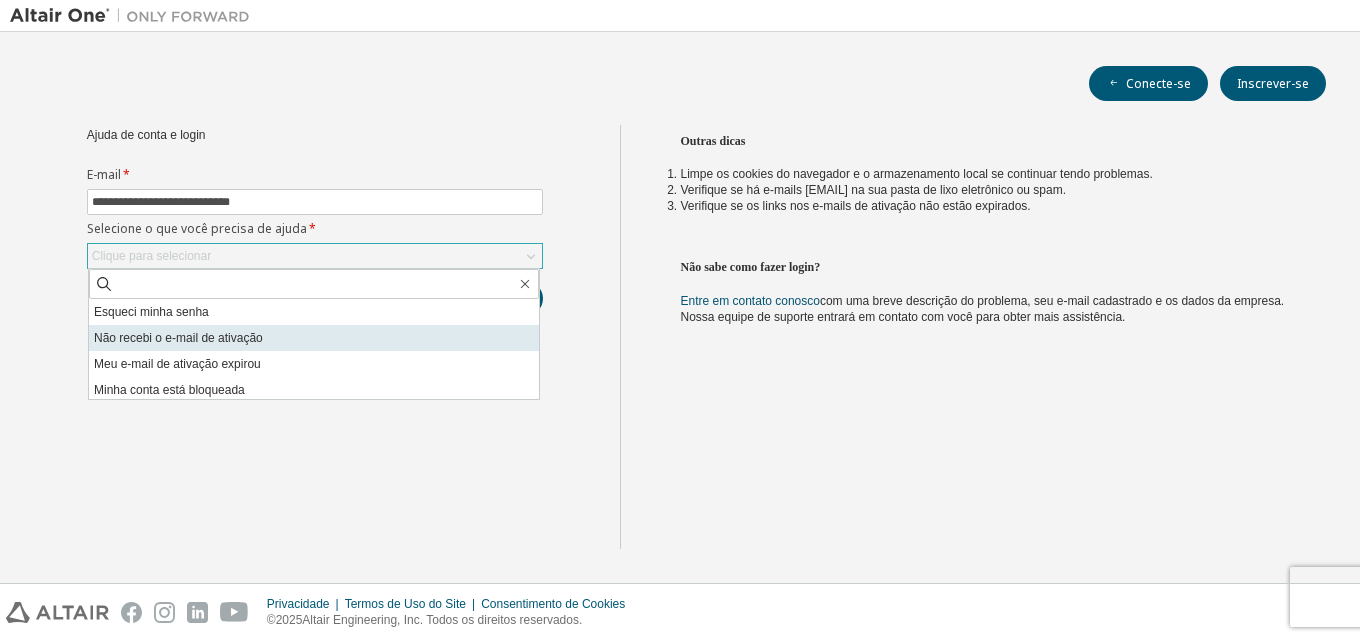 click on "Não recebi o e-mail de ativação" at bounding box center (314, 338) 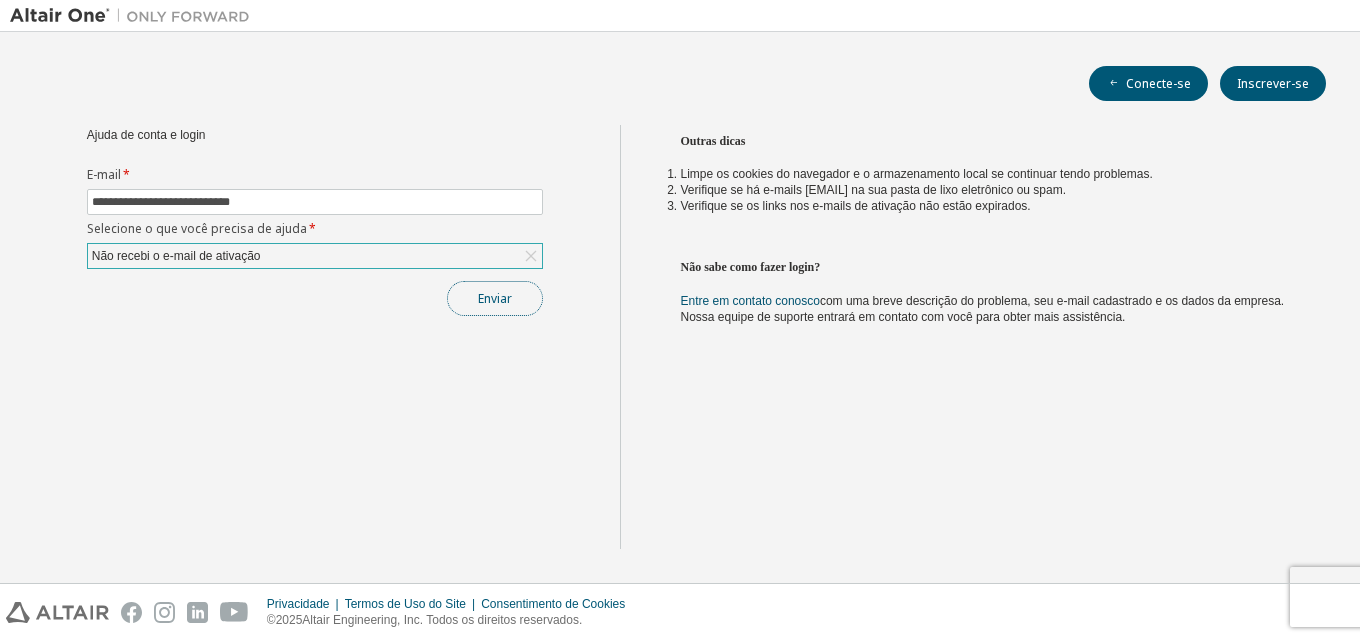 click on "Enviar" at bounding box center (495, 298) 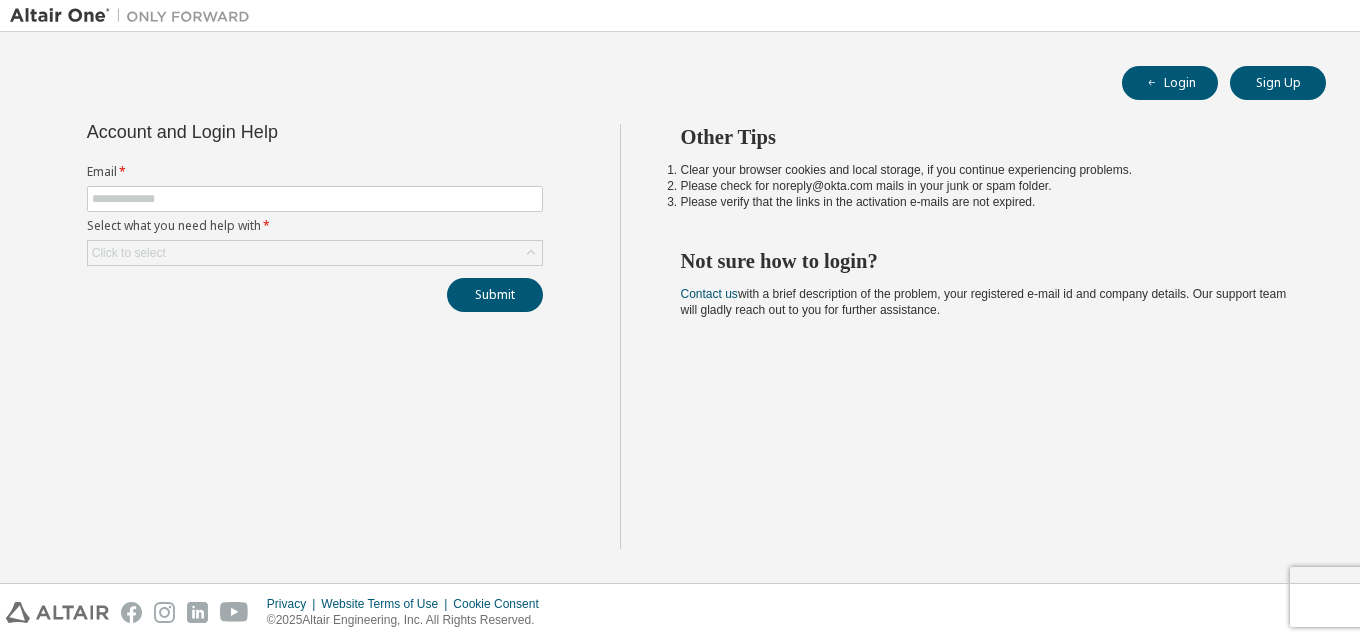 scroll, scrollTop: 0, scrollLeft: 0, axis: both 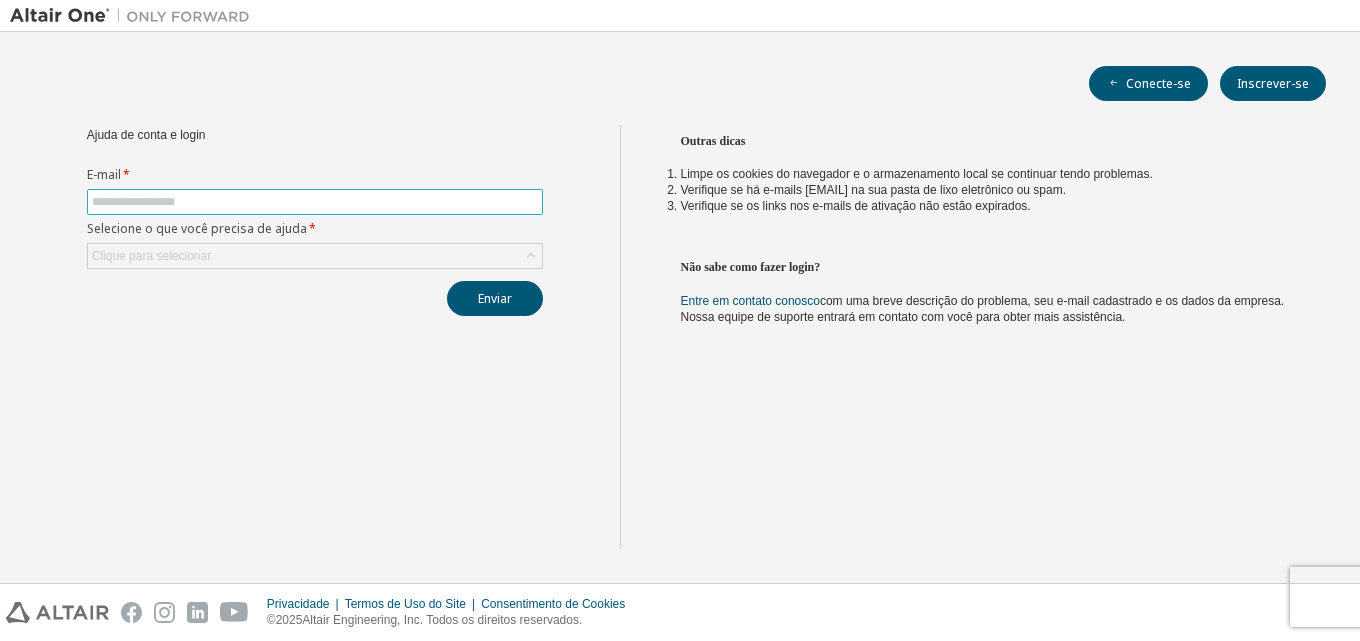 click at bounding box center [315, 202] 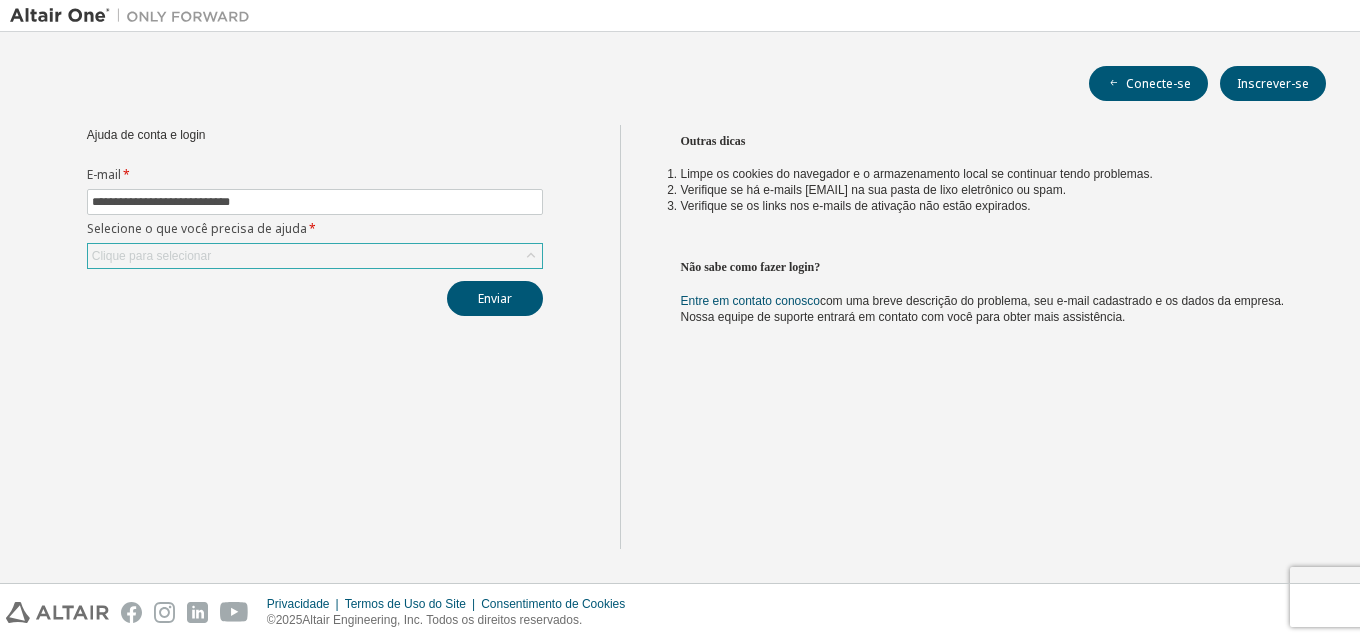 click on "Clique para selecionar" at bounding box center (315, 256) 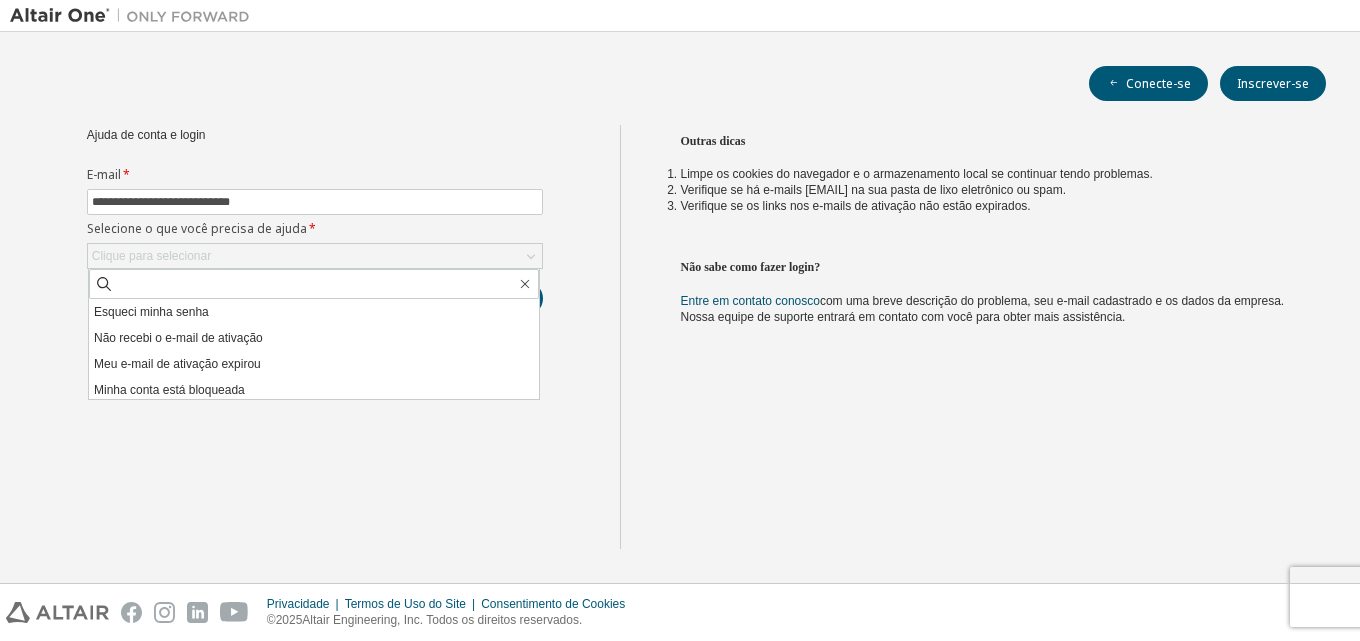 click on "Esqueci minha senha" at bounding box center (314, 312) 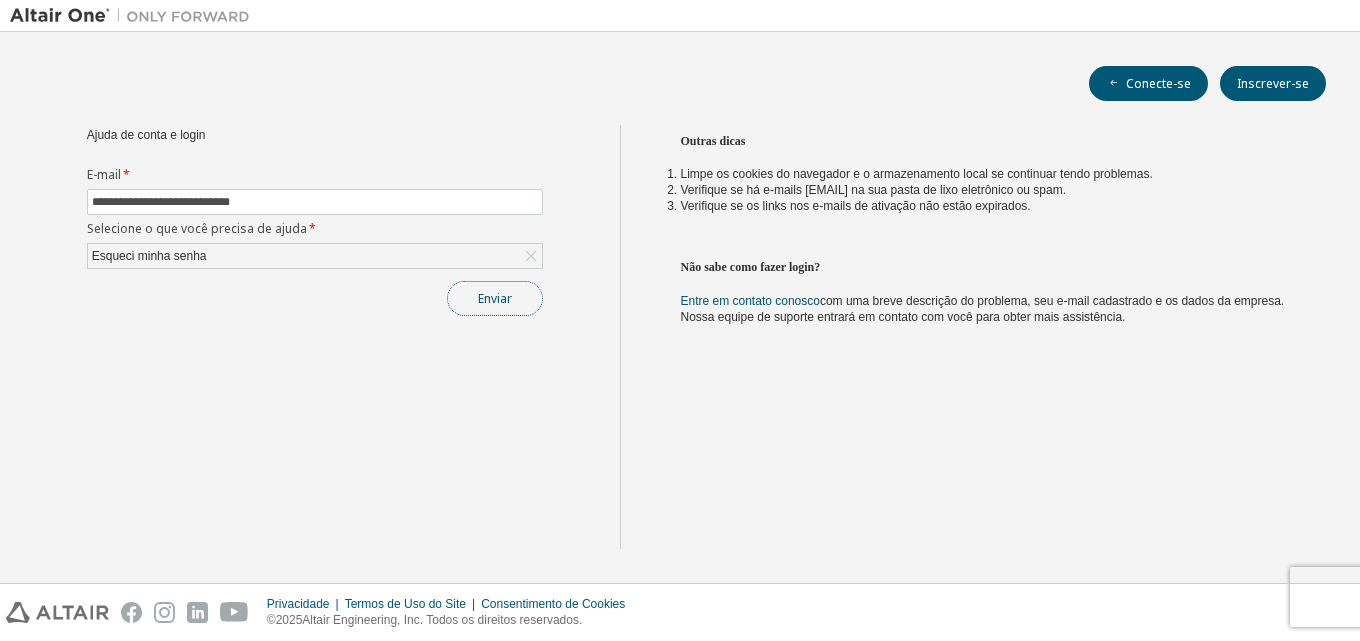 click on "Enviar" at bounding box center [495, 298] 